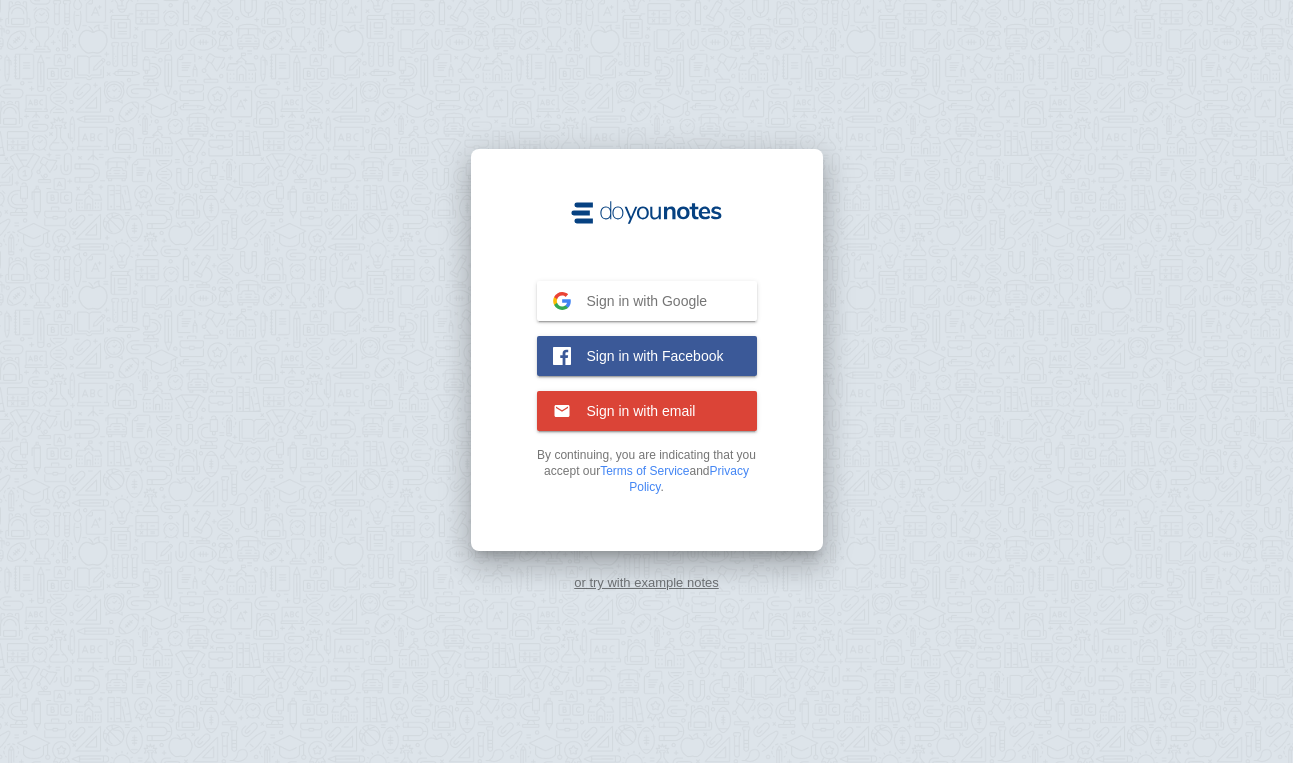 scroll, scrollTop: 0, scrollLeft: 0, axis: both 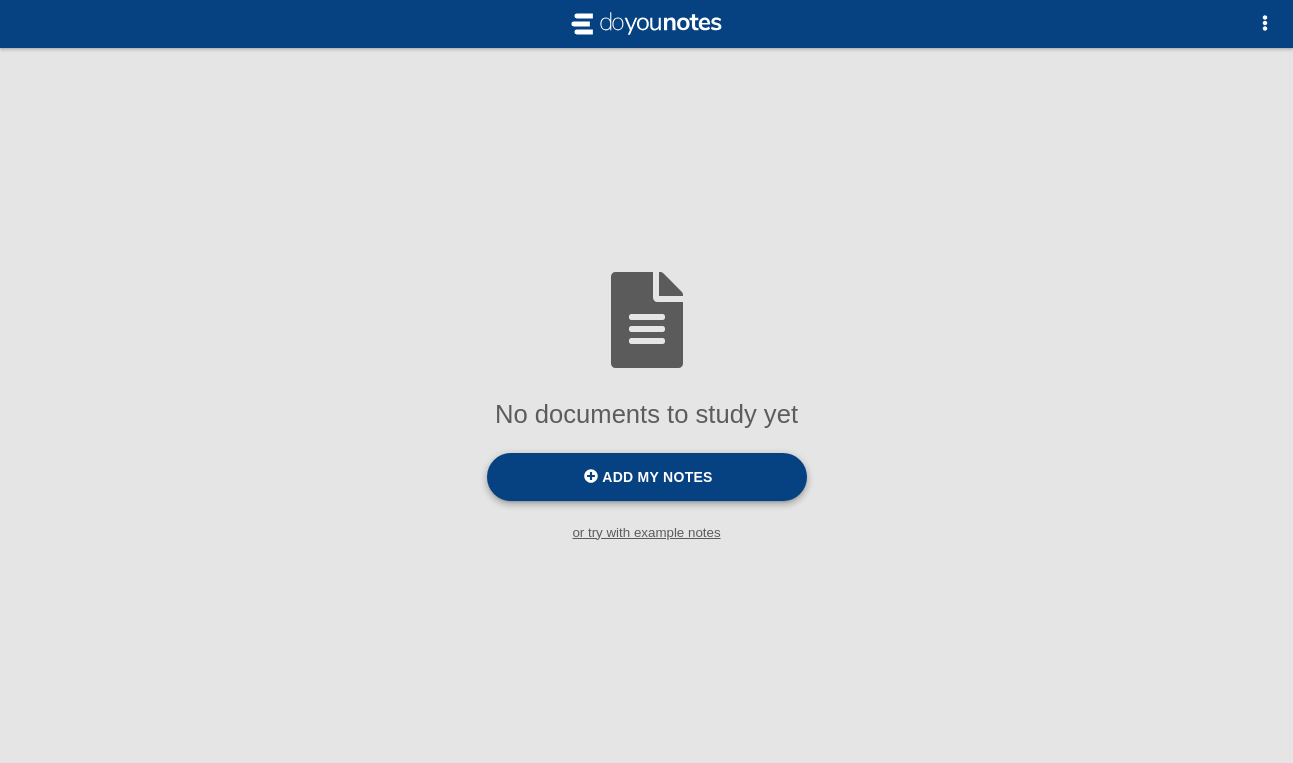 click on "Add my notes" at bounding box center (647, 477) 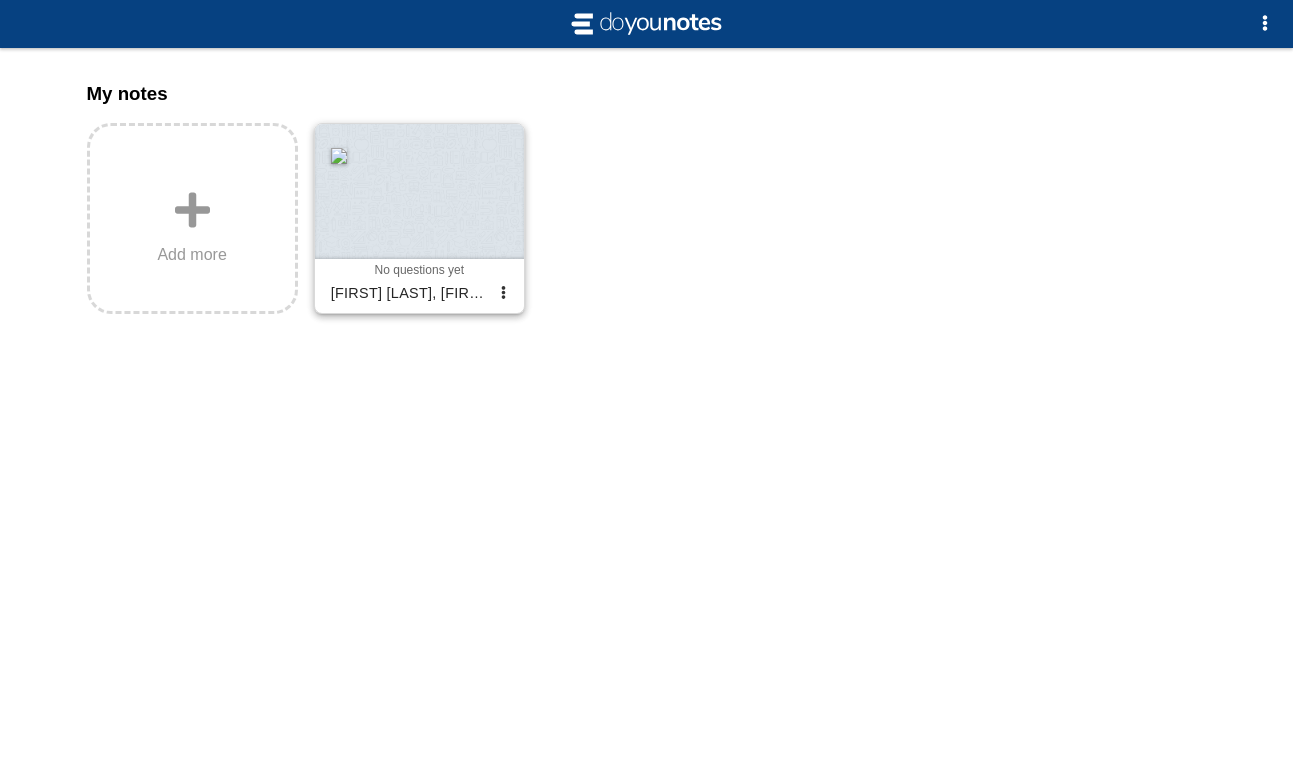 click at bounding box center [419, 191] 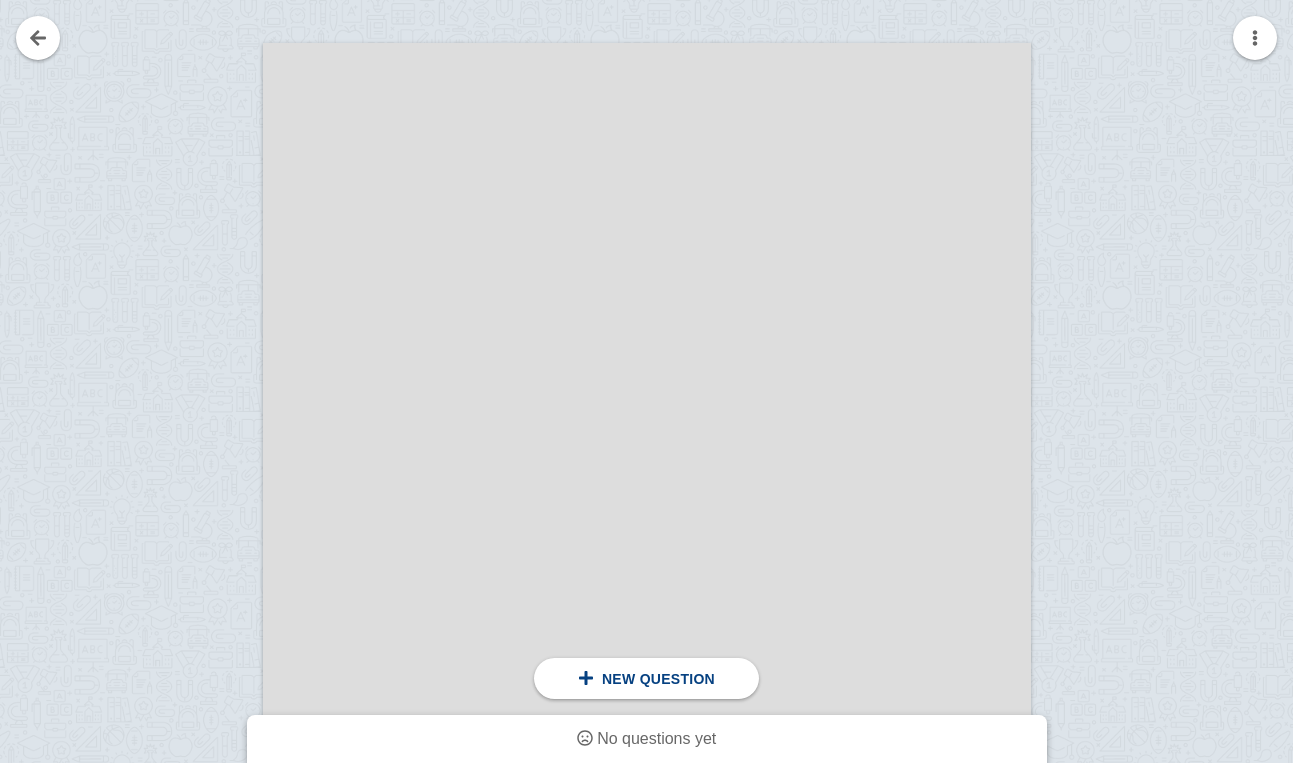 scroll, scrollTop: 526, scrollLeft: 0, axis: vertical 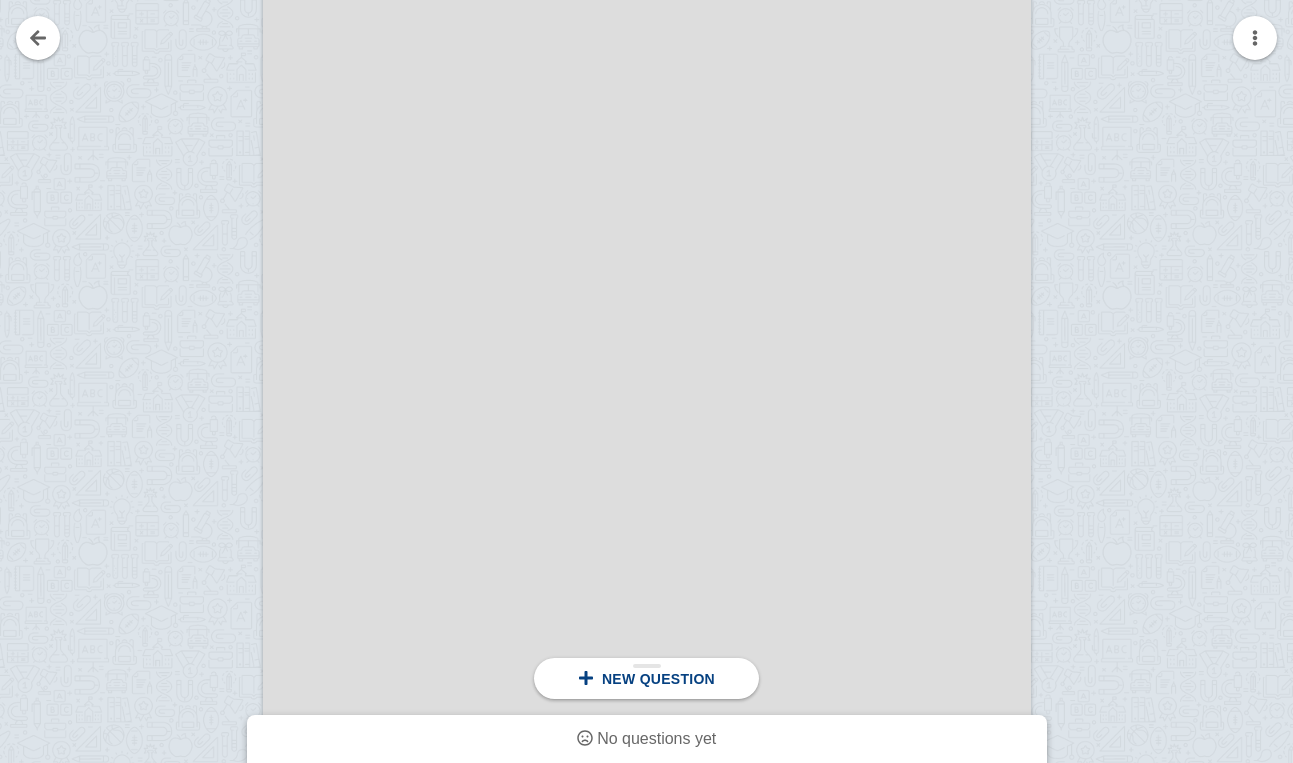 click on "New question" at bounding box center (658, 679) 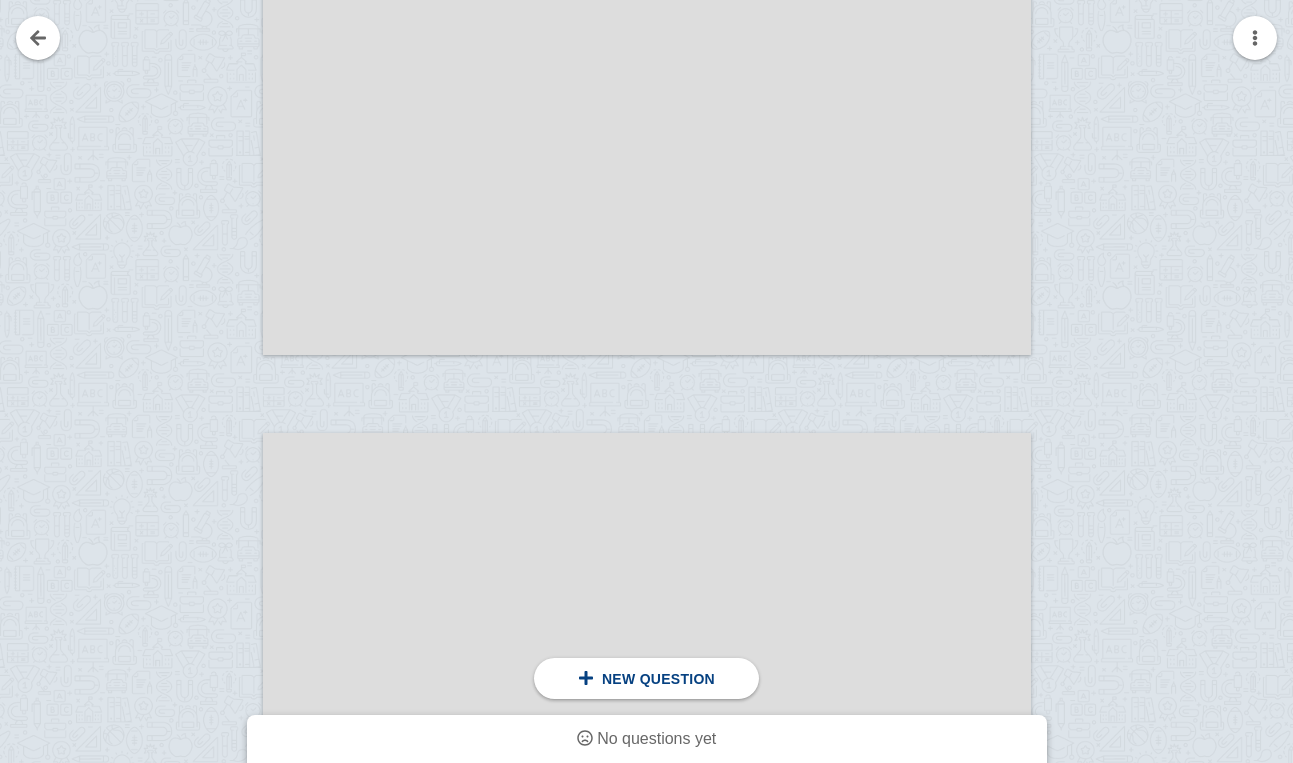 scroll, scrollTop: 3459, scrollLeft: 0, axis: vertical 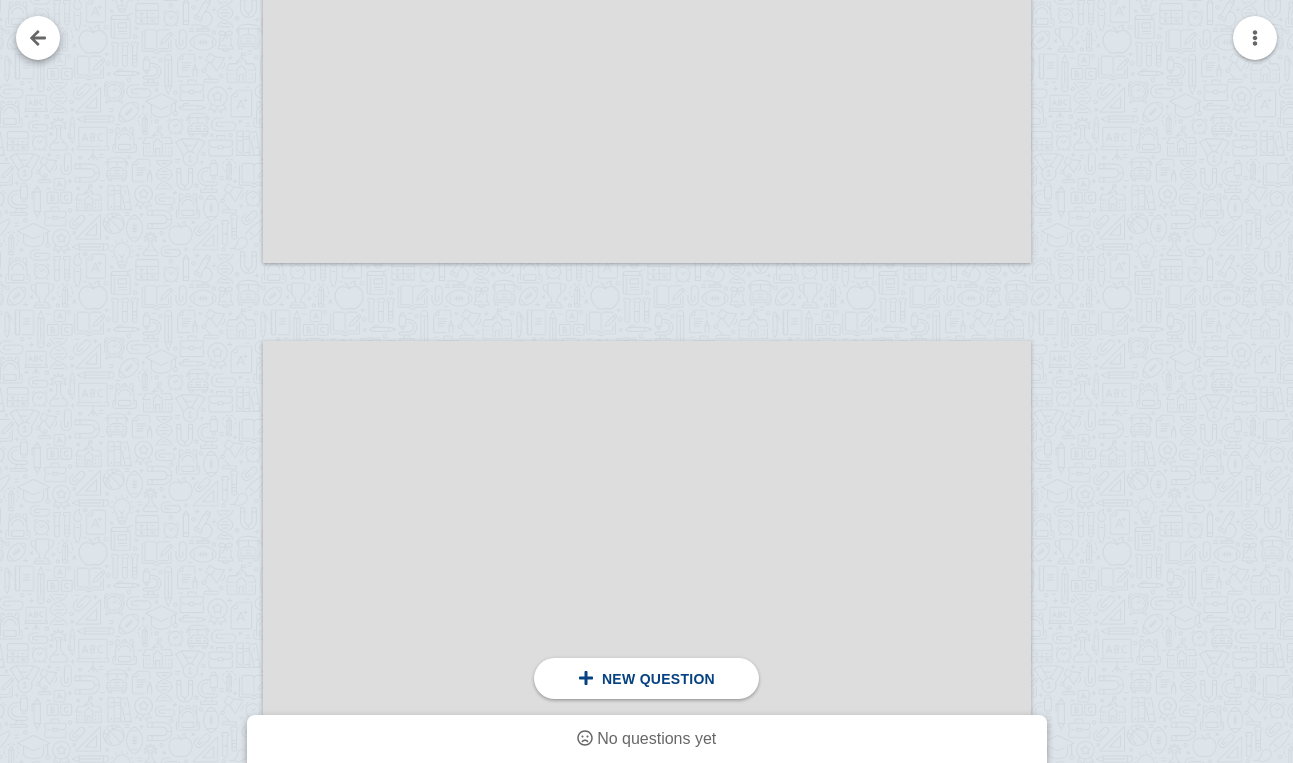 click at bounding box center (38, 38) 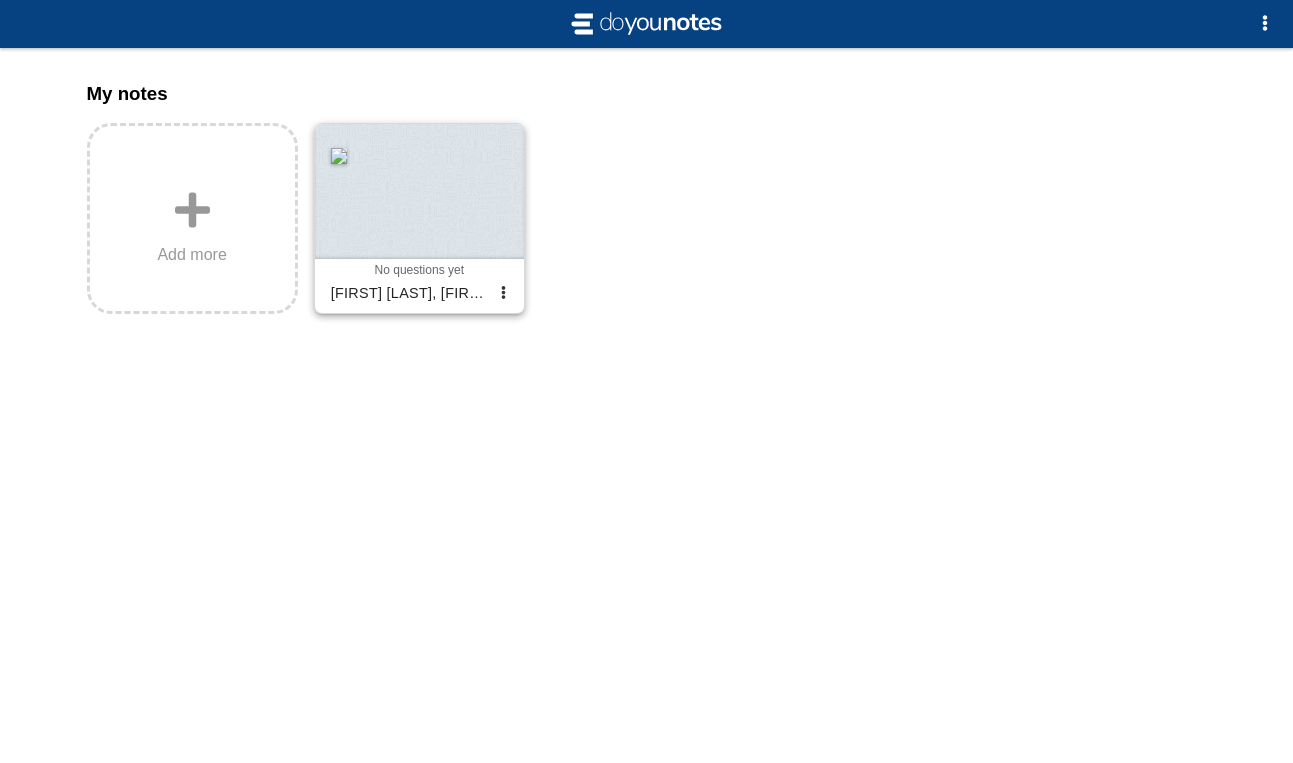 click at bounding box center [419, 191] 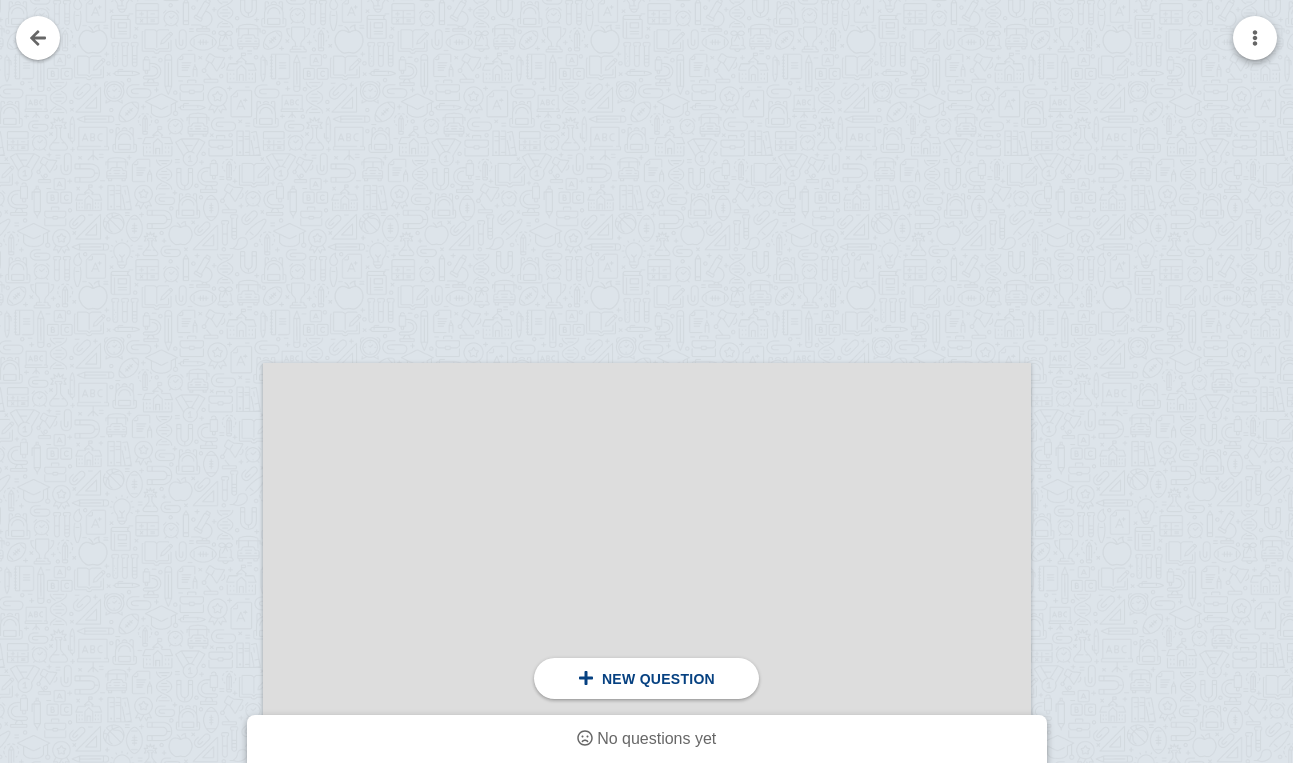 click at bounding box center [1255, 38] 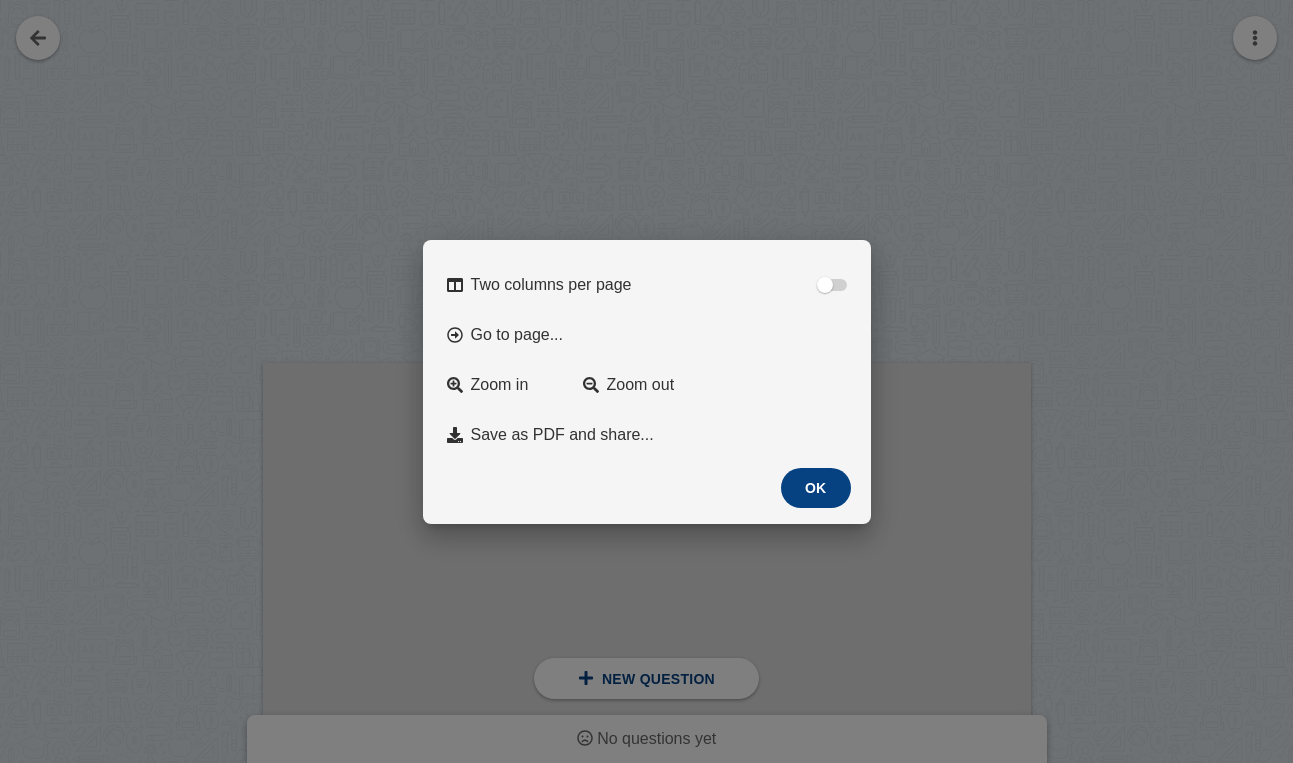 click on "OK" at bounding box center [816, 488] 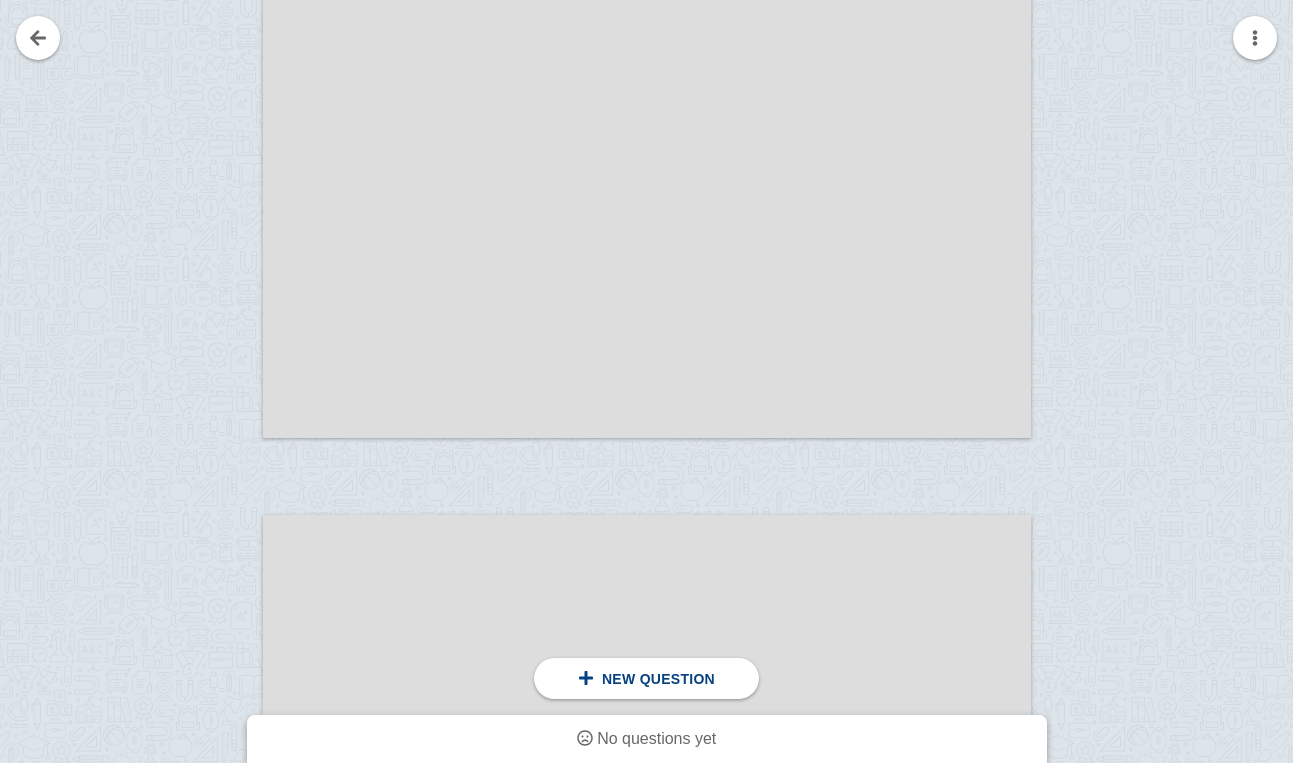 scroll, scrollTop: 8307, scrollLeft: 0, axis: vertical 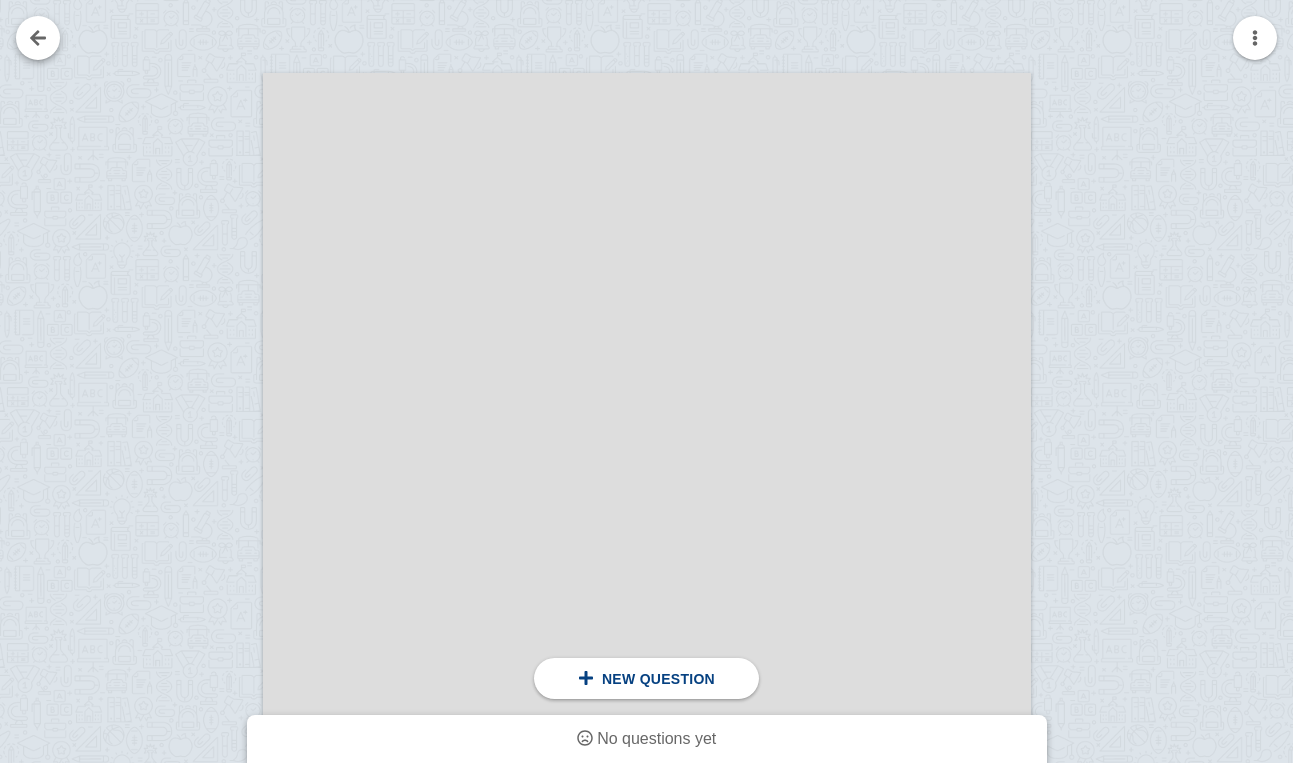click at bounding box center (38, 38) 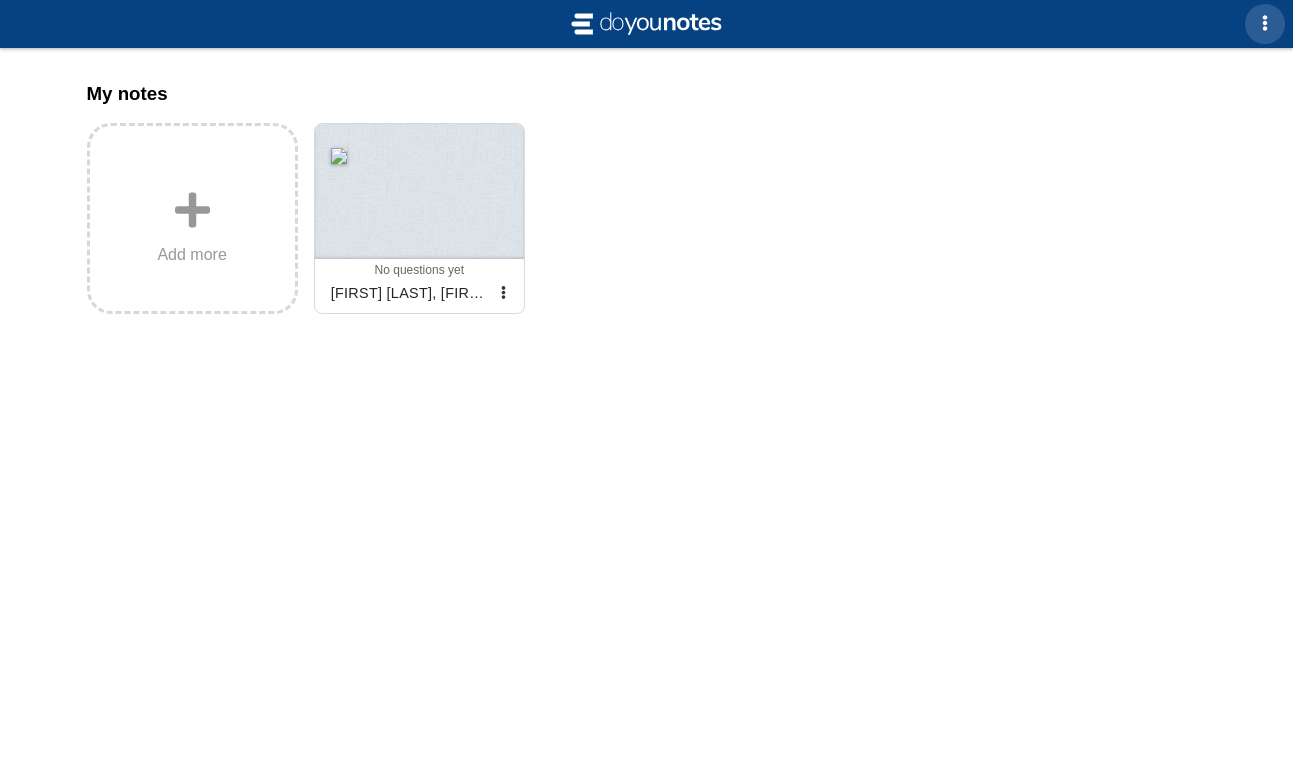 click at bounding box center [1265, 23] 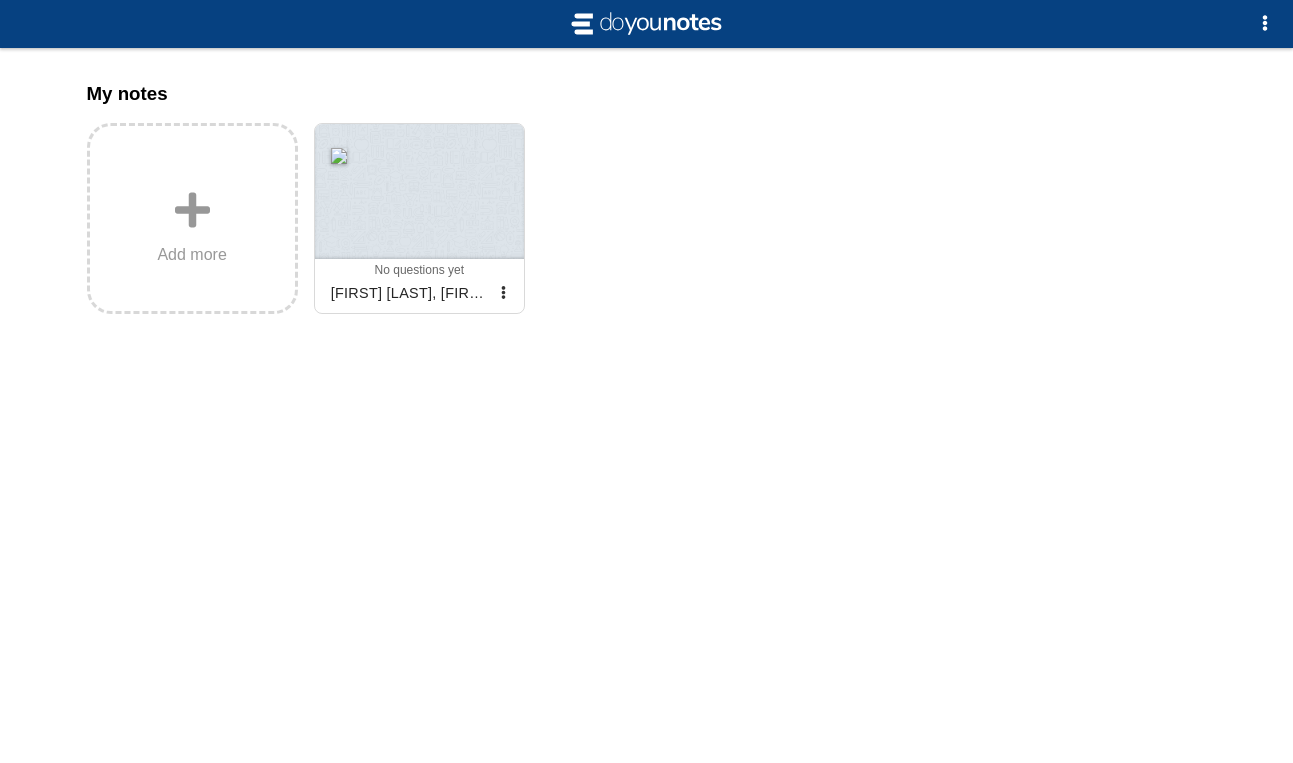 click at bounding box center (646, 381) 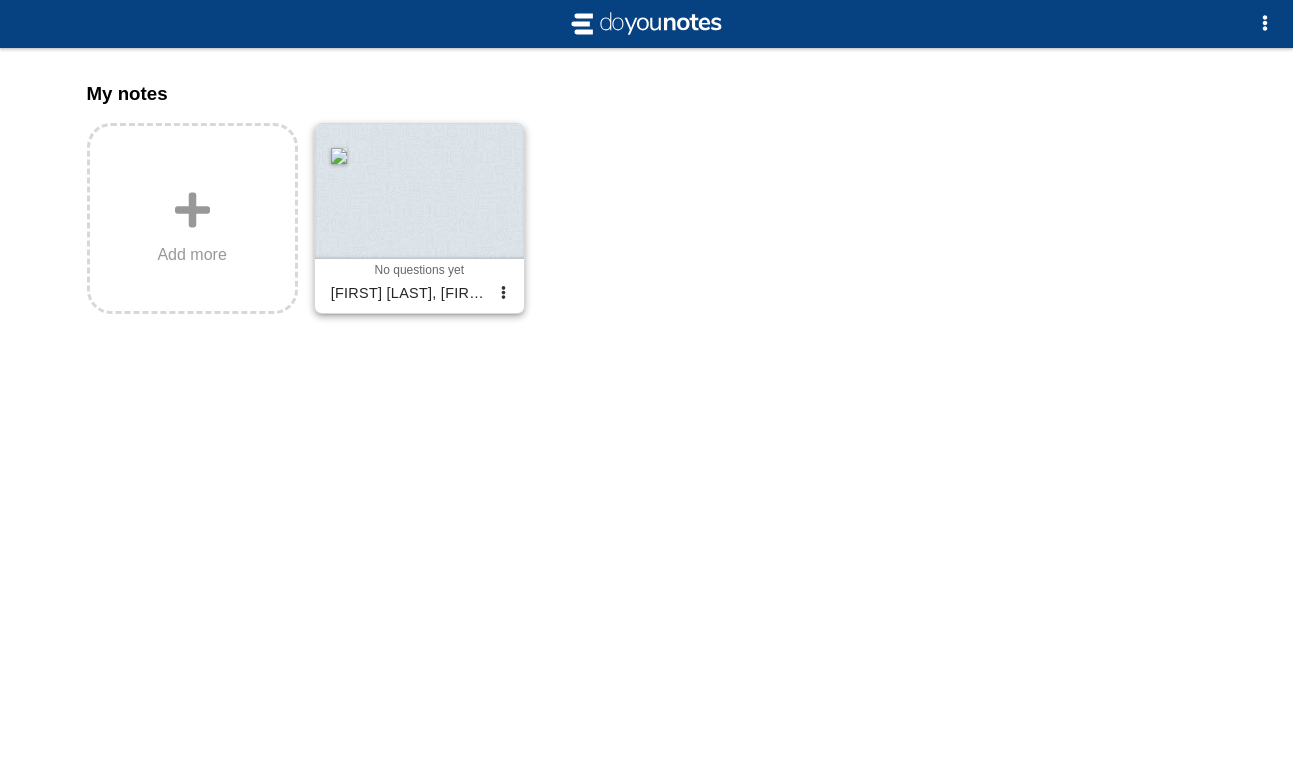 click at bounding box center (419, 191) 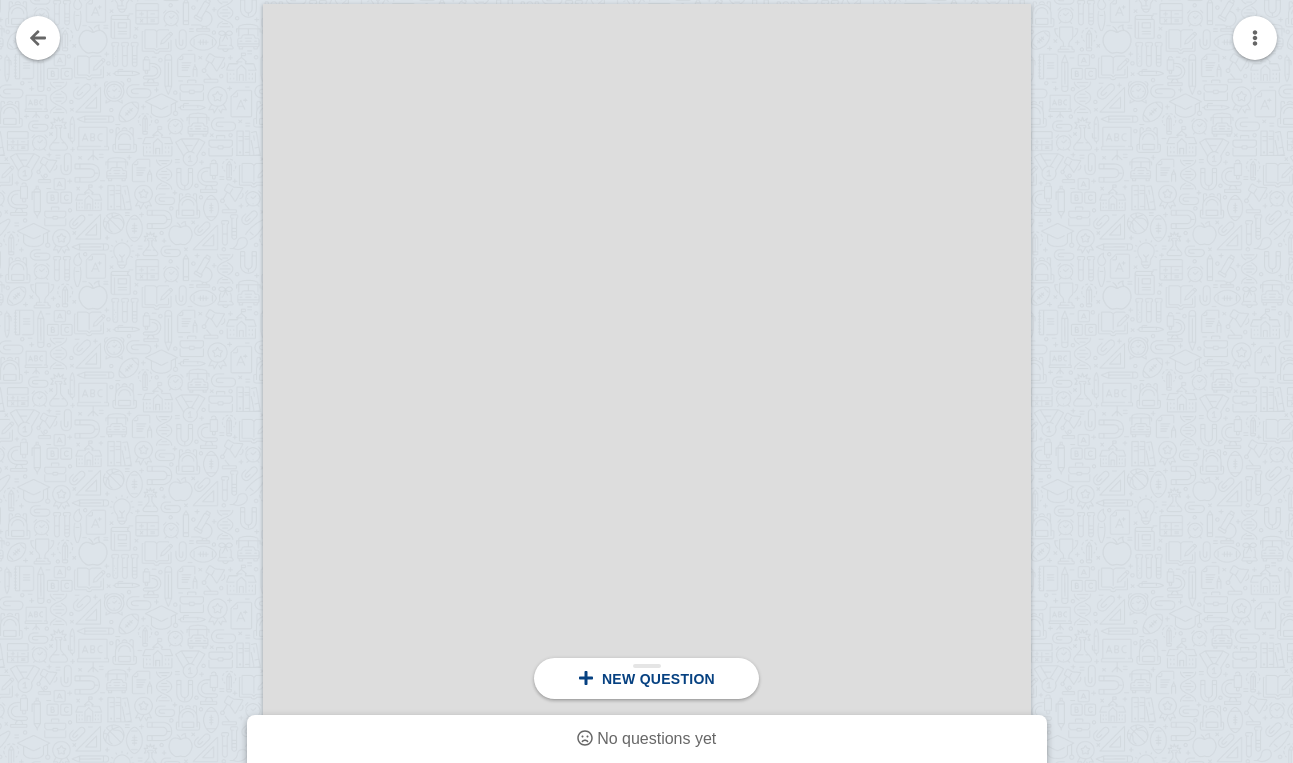 scroll, scrollTop: 6311, scrollLeft: 0, axis: vertical 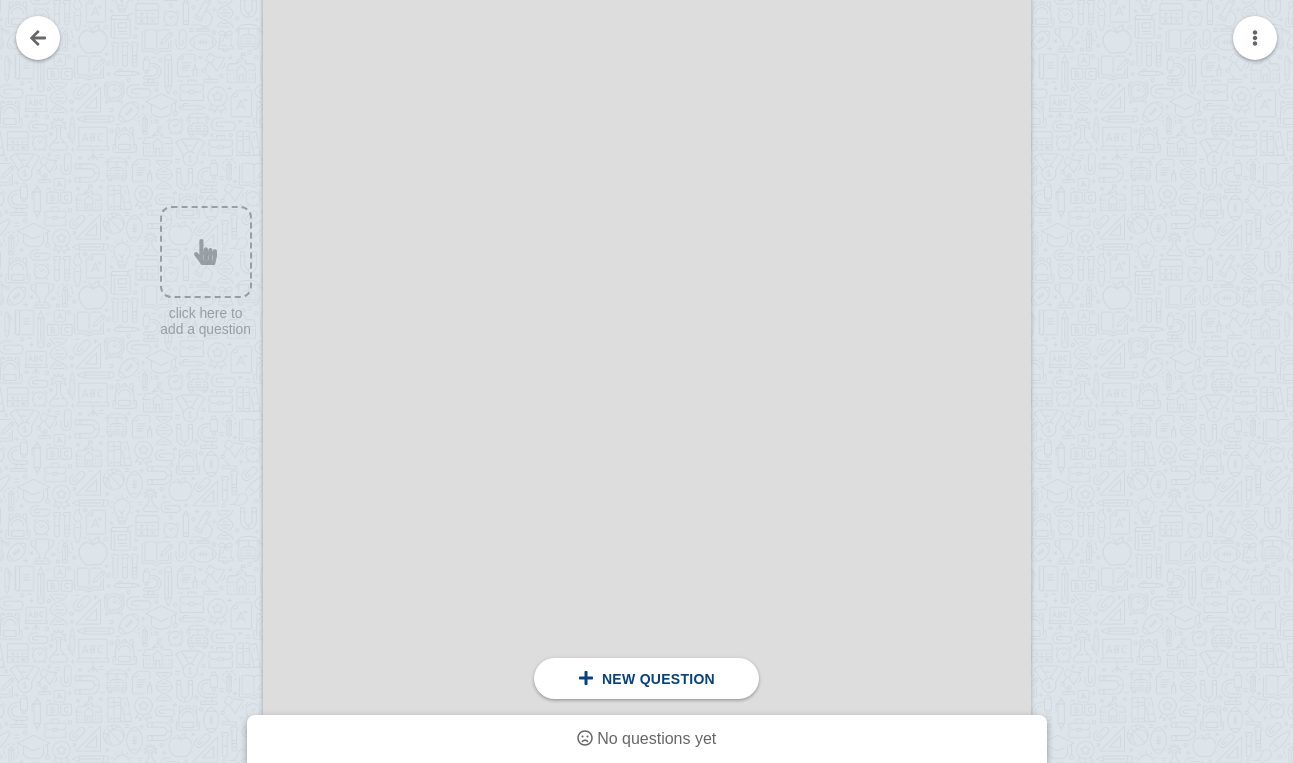 click at bounding box center (647, 313) 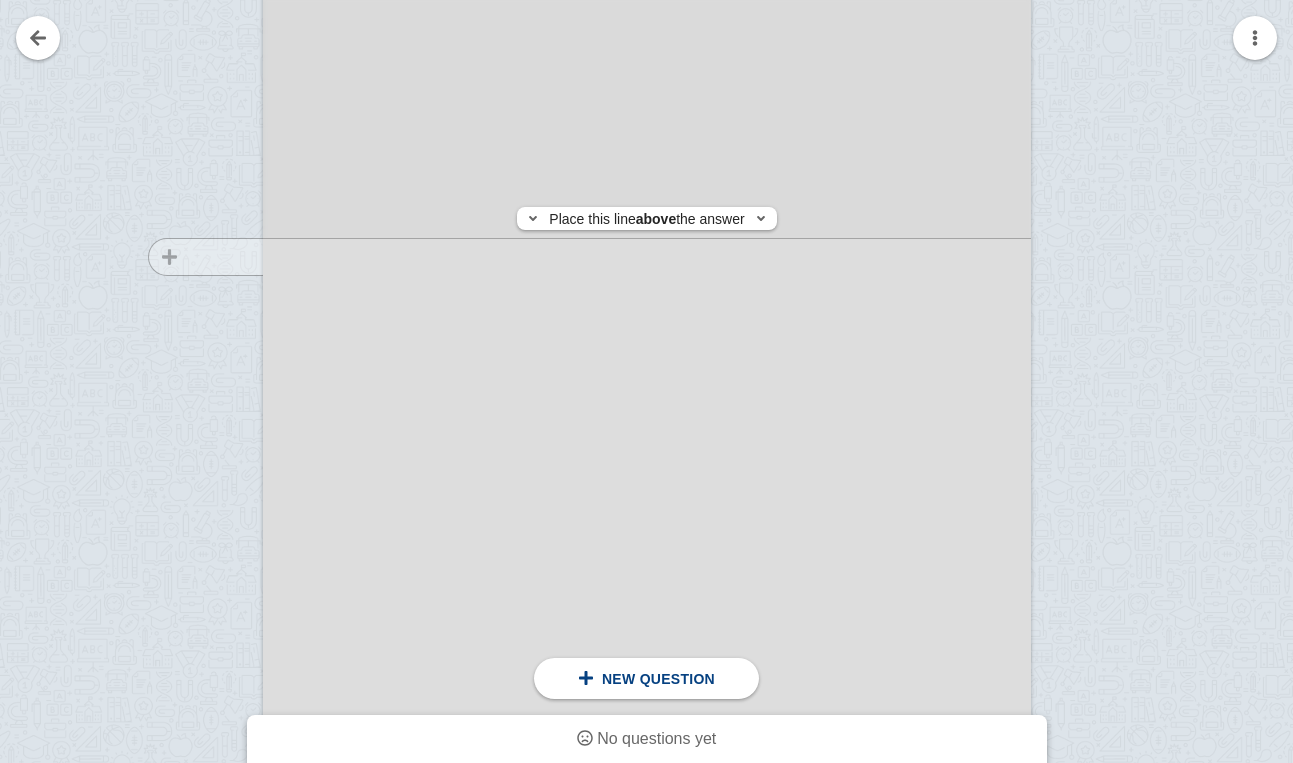 click at bounding box center (196, 332) 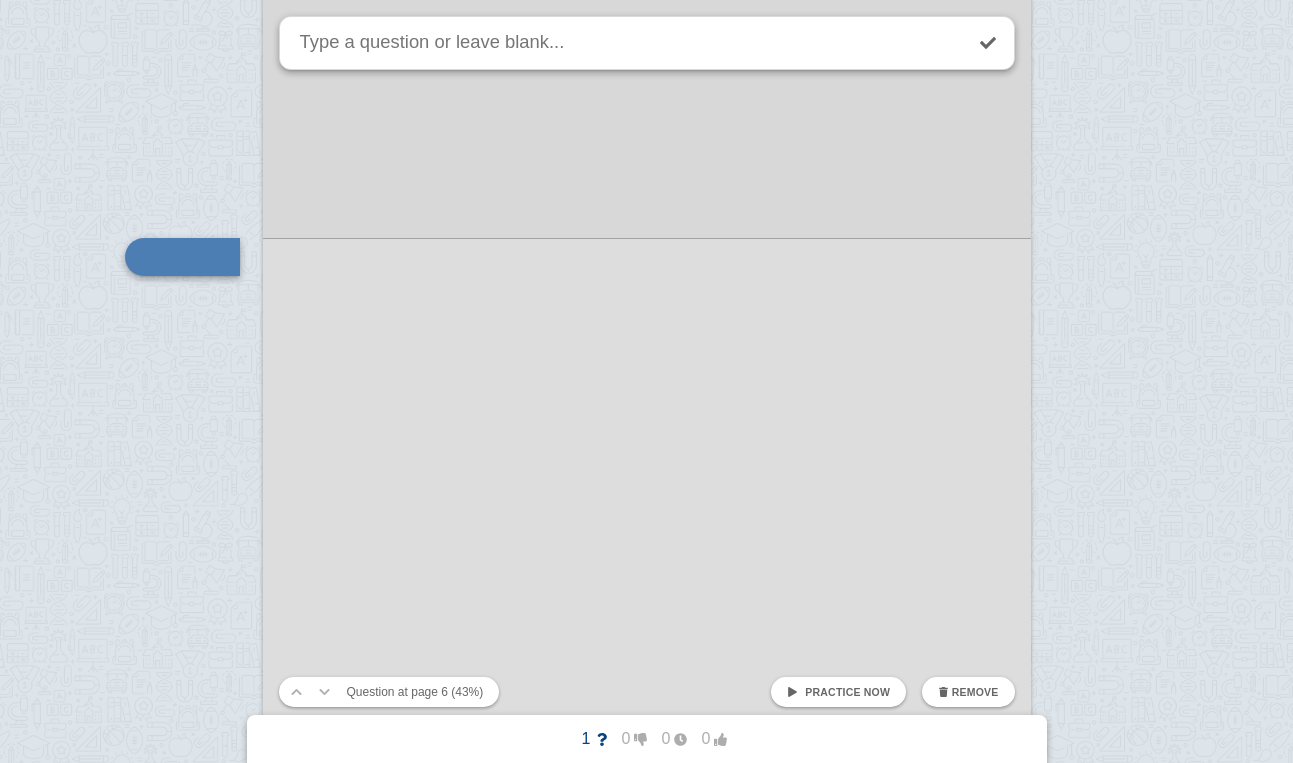 scroll, scrollTop: 6297, scrollLeft: 0, axis: vertical 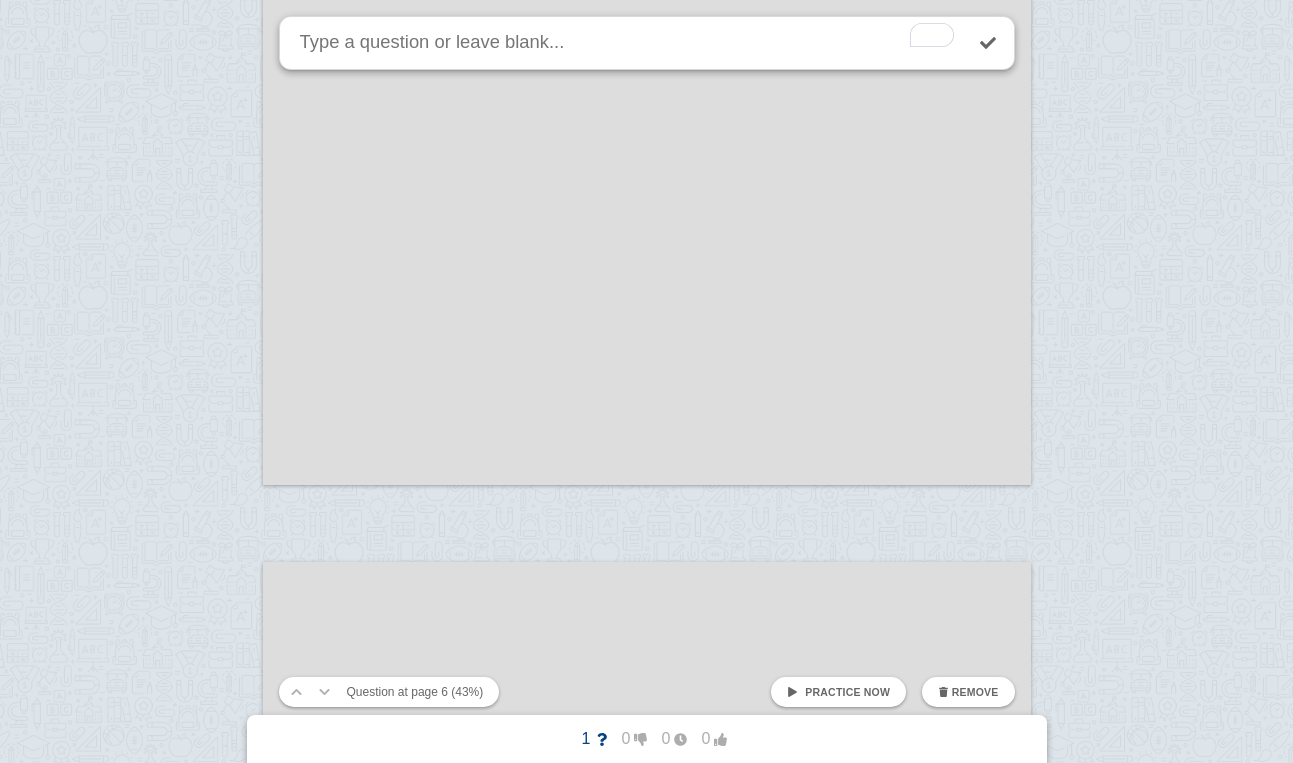 click on "Question at page 6 (43%)" at bounding box center [415, 692] 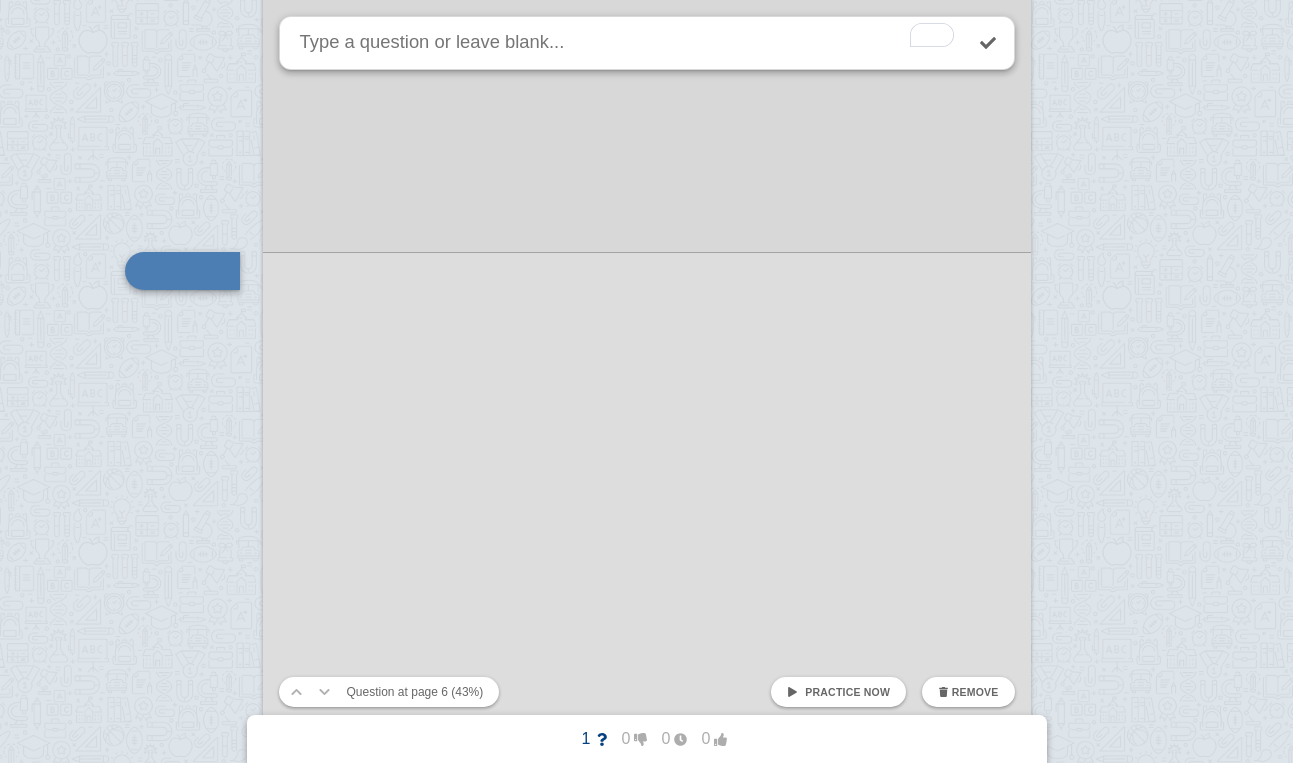 click on "Remove" at bounding box center [968, 692] 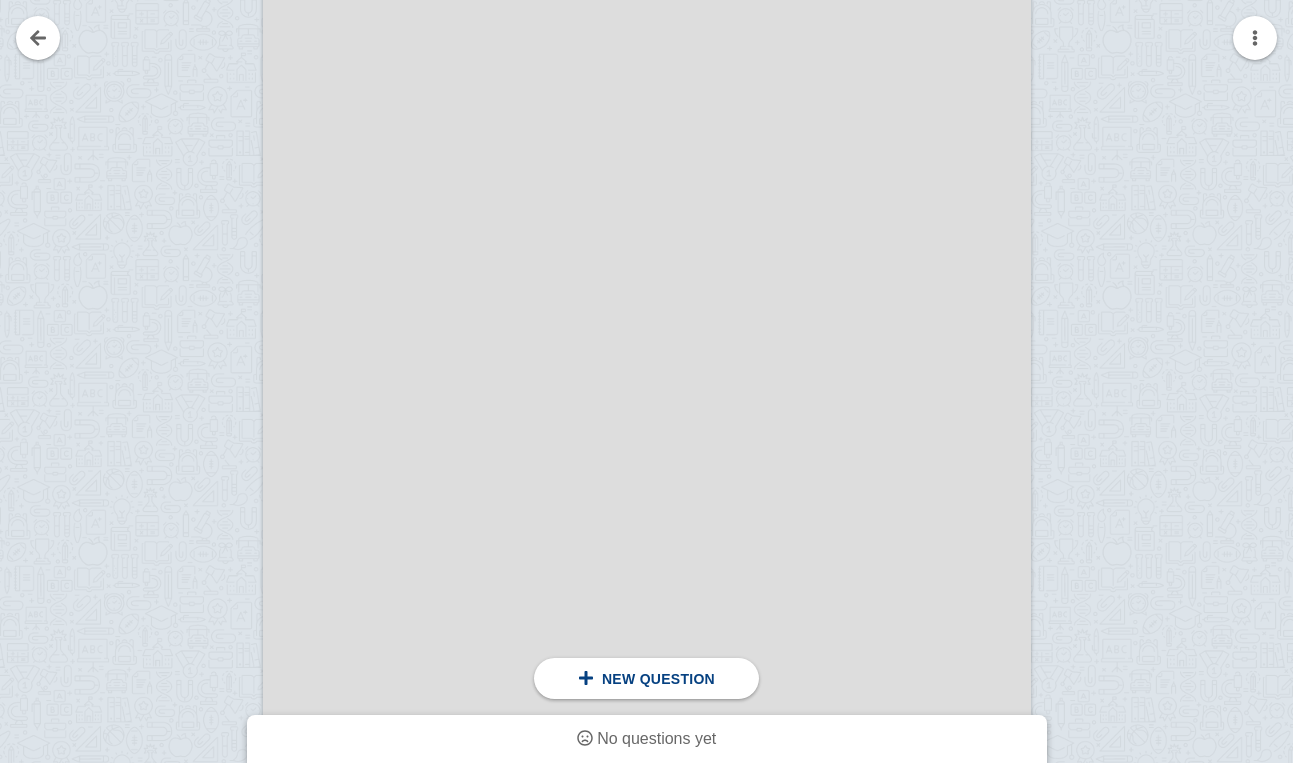 scroll, scrollTop: 427076, scrollLeft: 0, axis: vertical 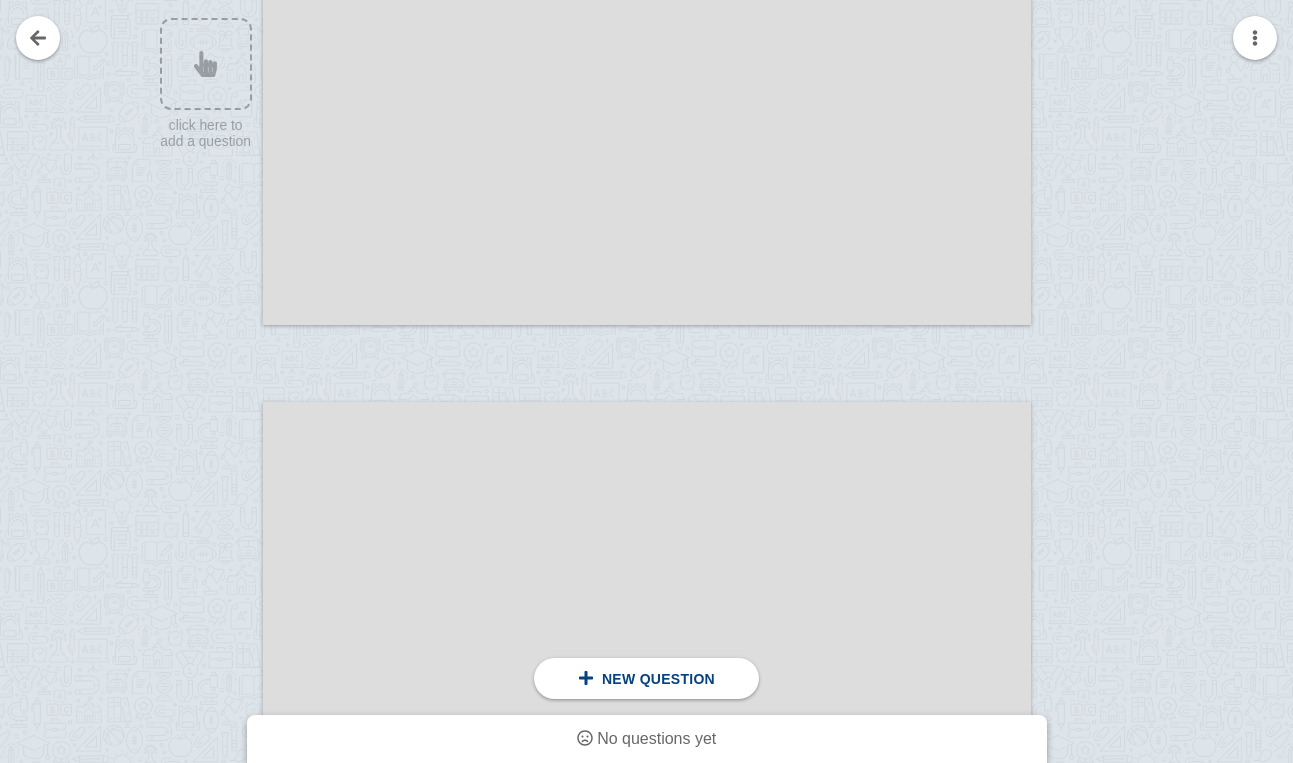 click at bounding box center [647, -209] 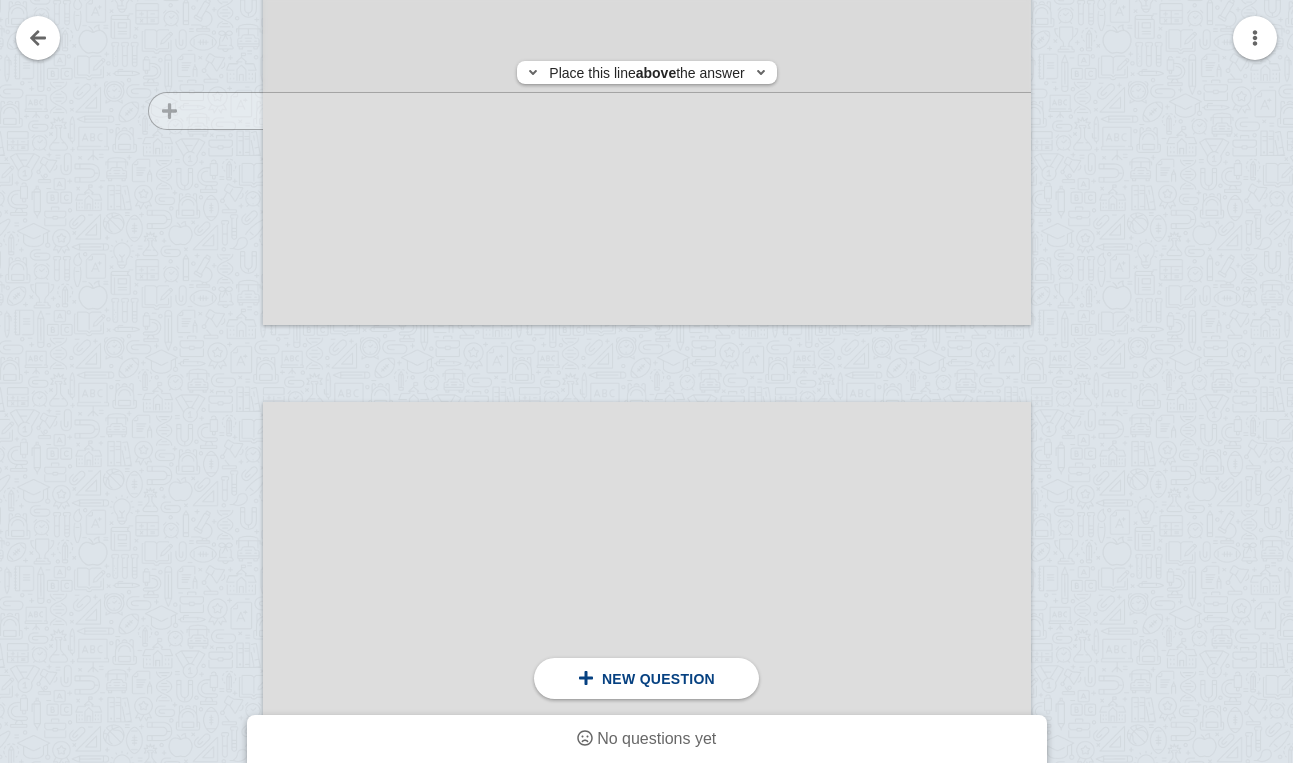 click at bounding box center (196, -190) 